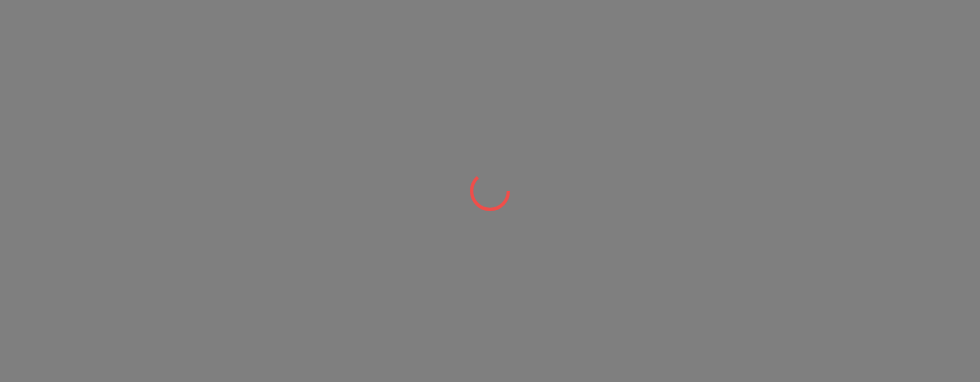 scroll, scrollTop: 0, scrollLeft: 0, axis: both 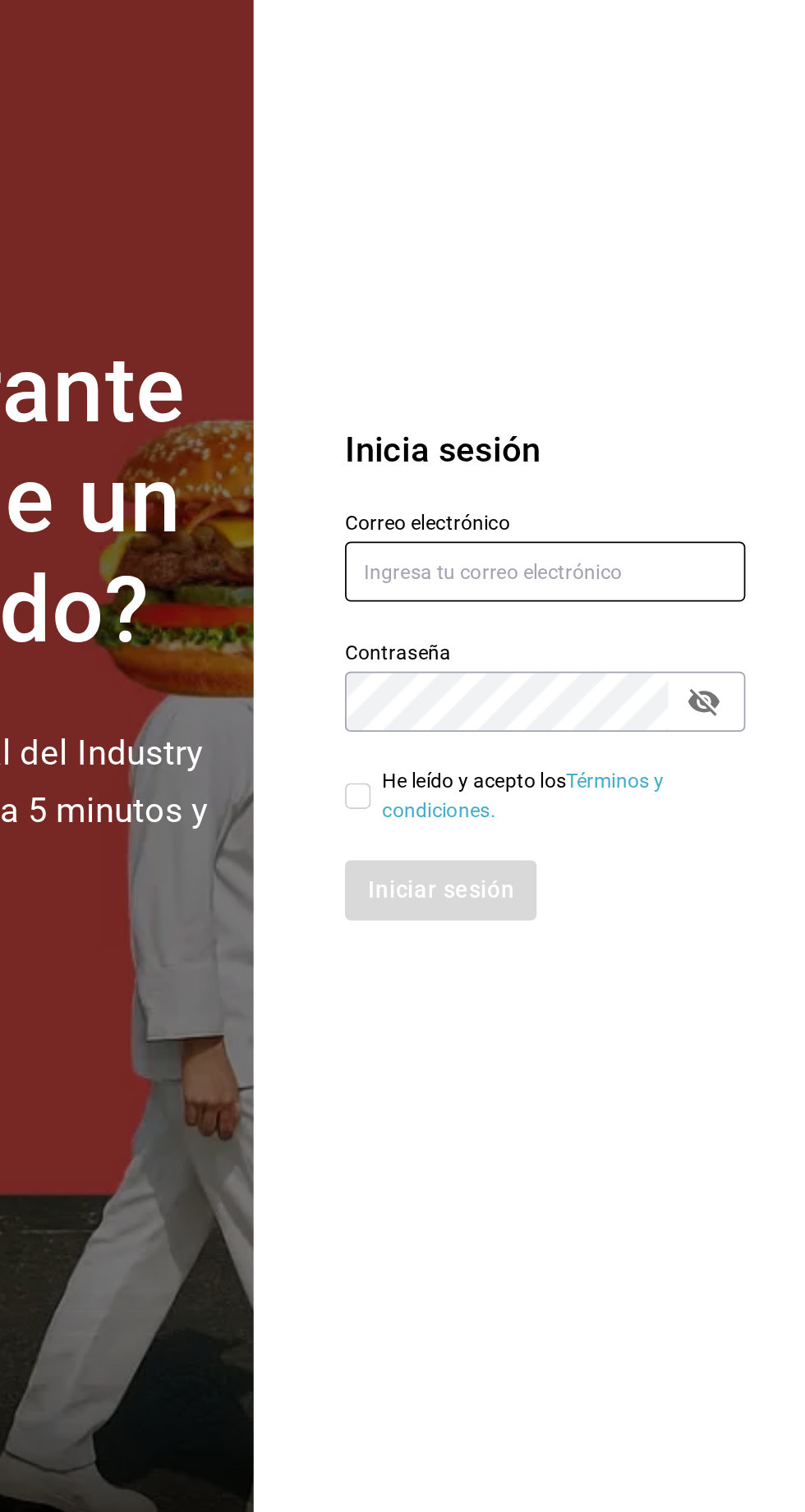 click at bounding box center [651, 698] 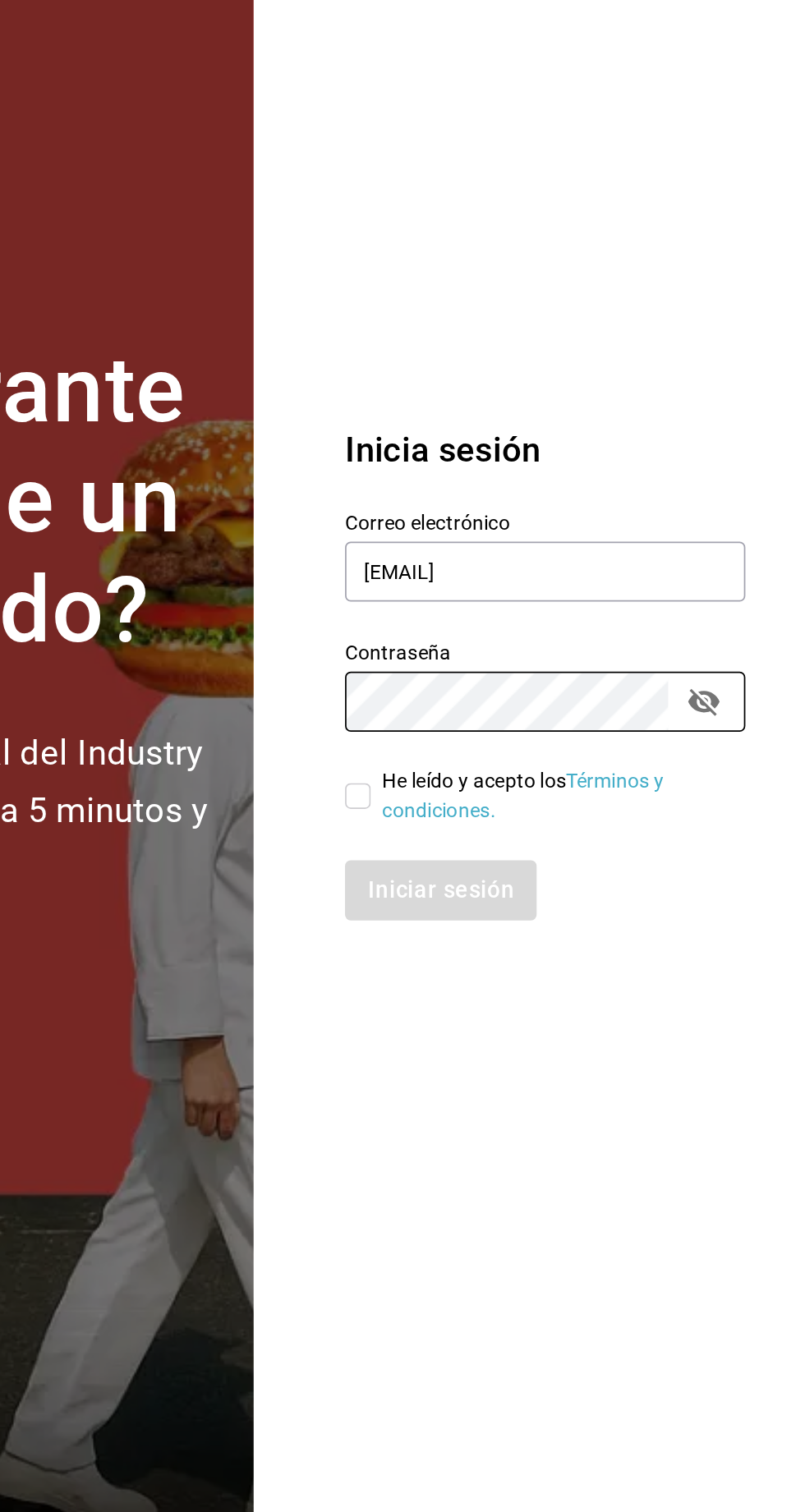 click on "He leído y acepto los  Términos y condiciones." at bounding box center [543, 827] 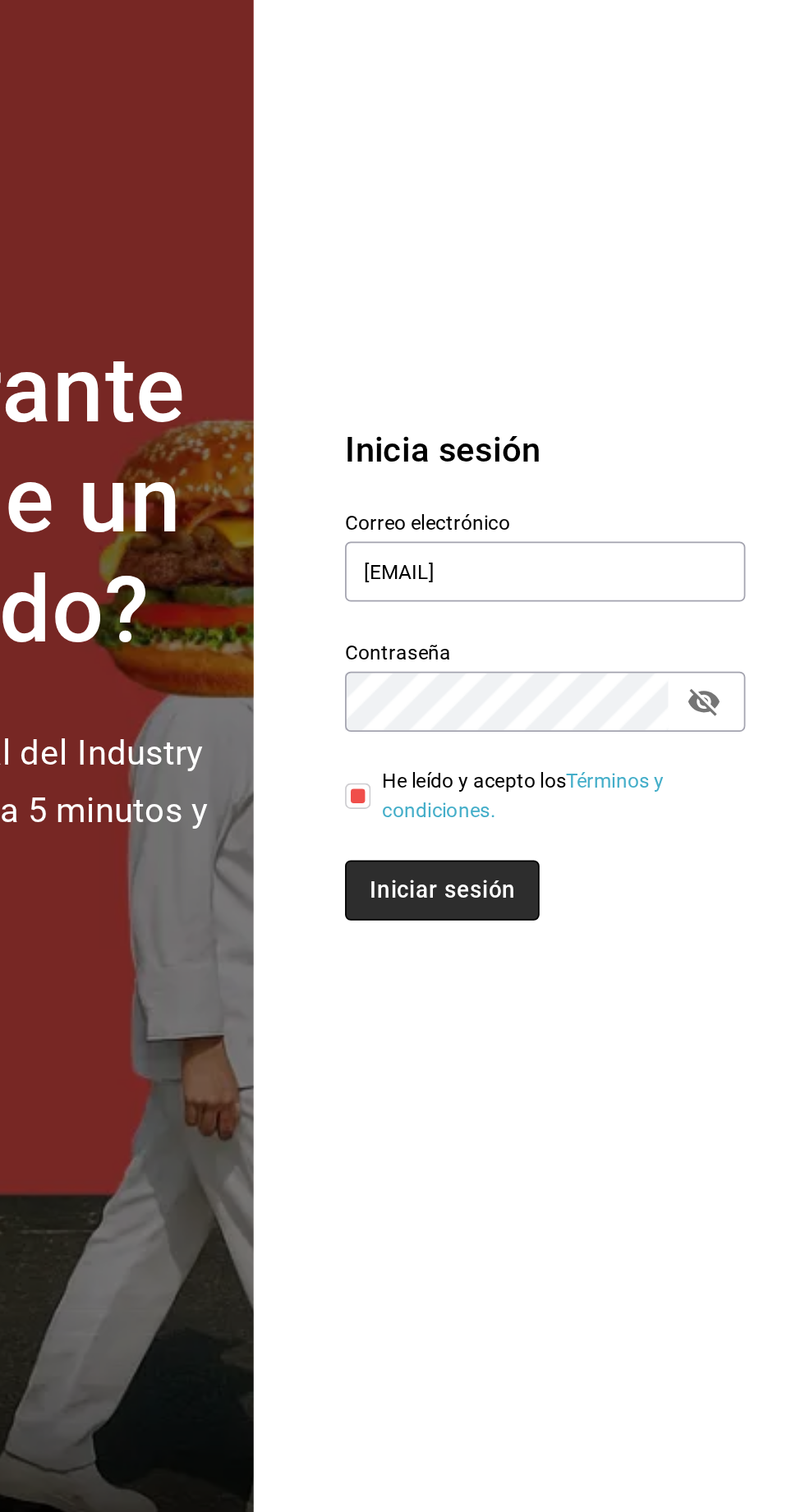 click on "Iniciar sesión" at bounding box center [591, 881] 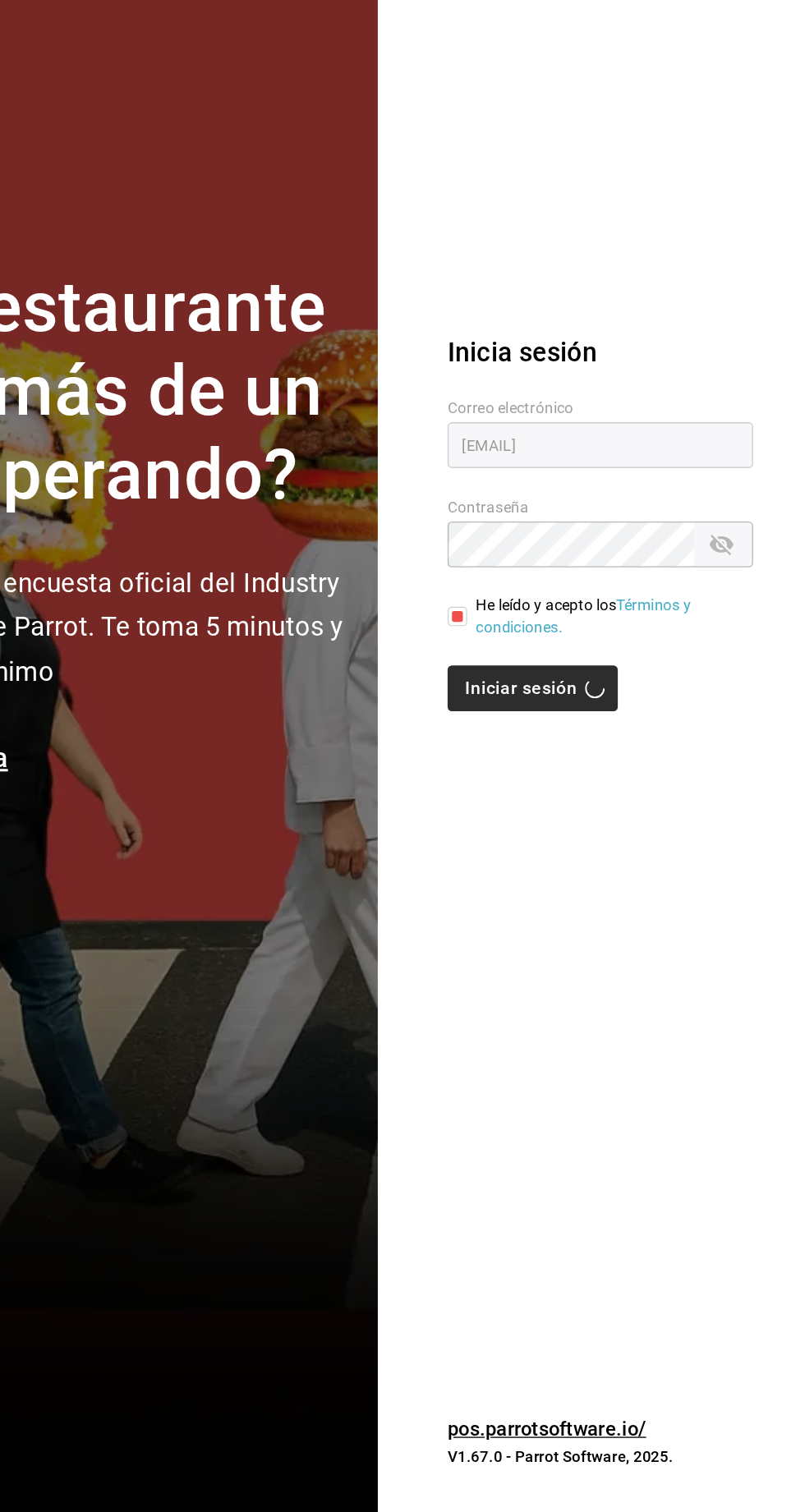 scroll, scrollTop: 117, scrollLeft: 0, axis: vertical 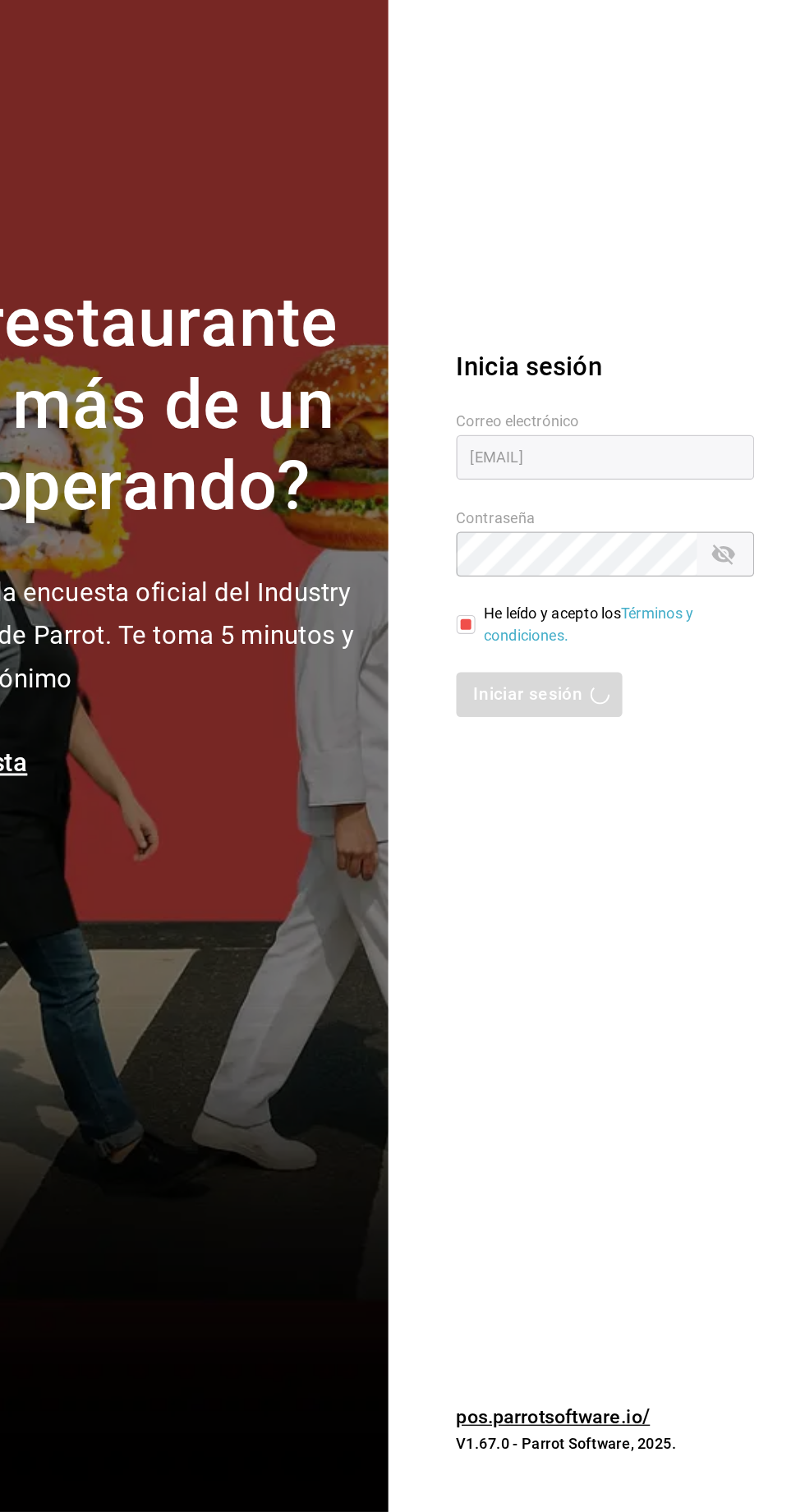 click on "Iniciar sesión" at bounding box center (651, 881) 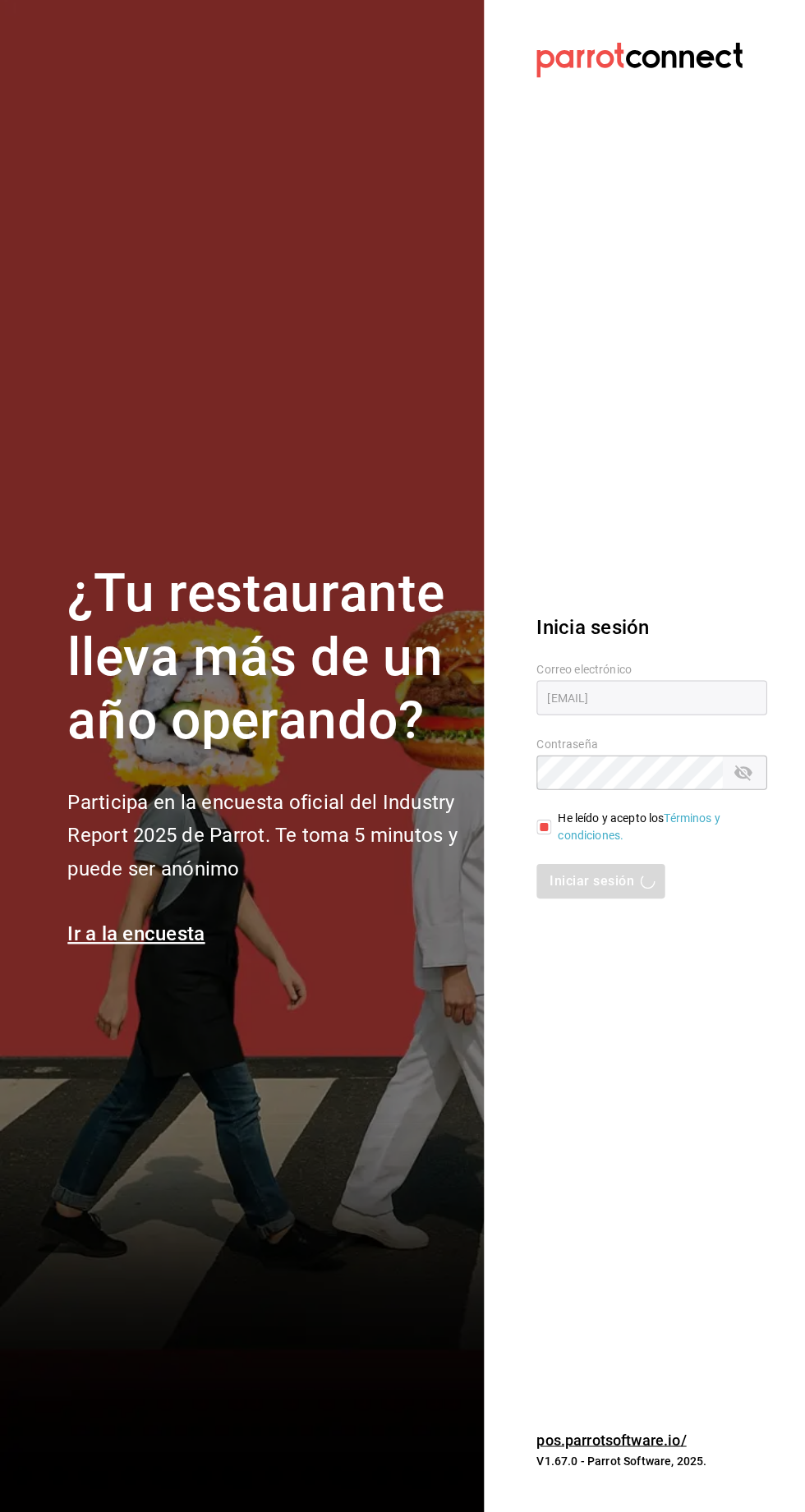 scroll, scrollTop: 0, scrollLeft: 0, axis: both 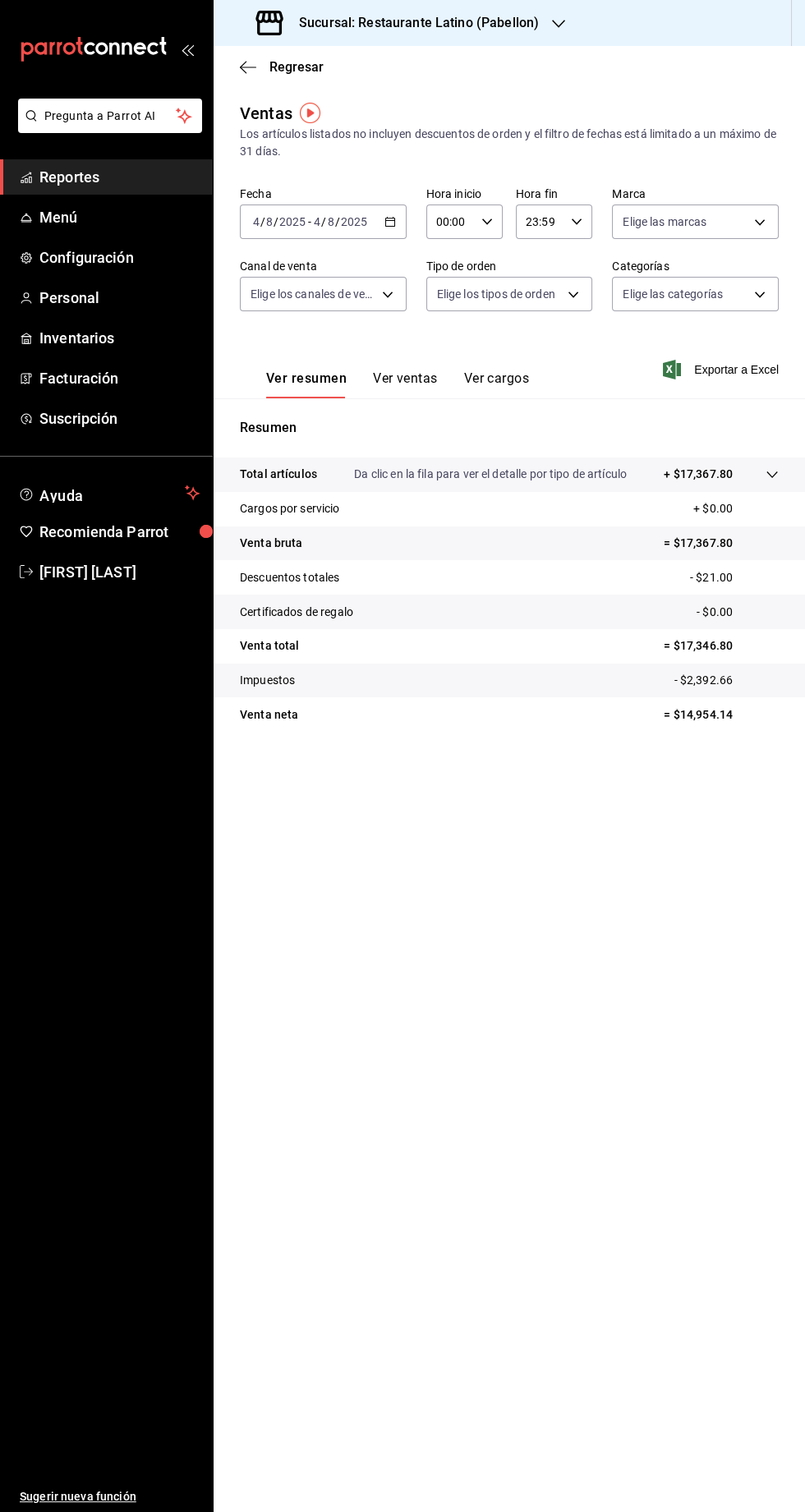 click on "Sucursal: Restaurante Latino (Pabellon)" at bounding box center (399, 23) 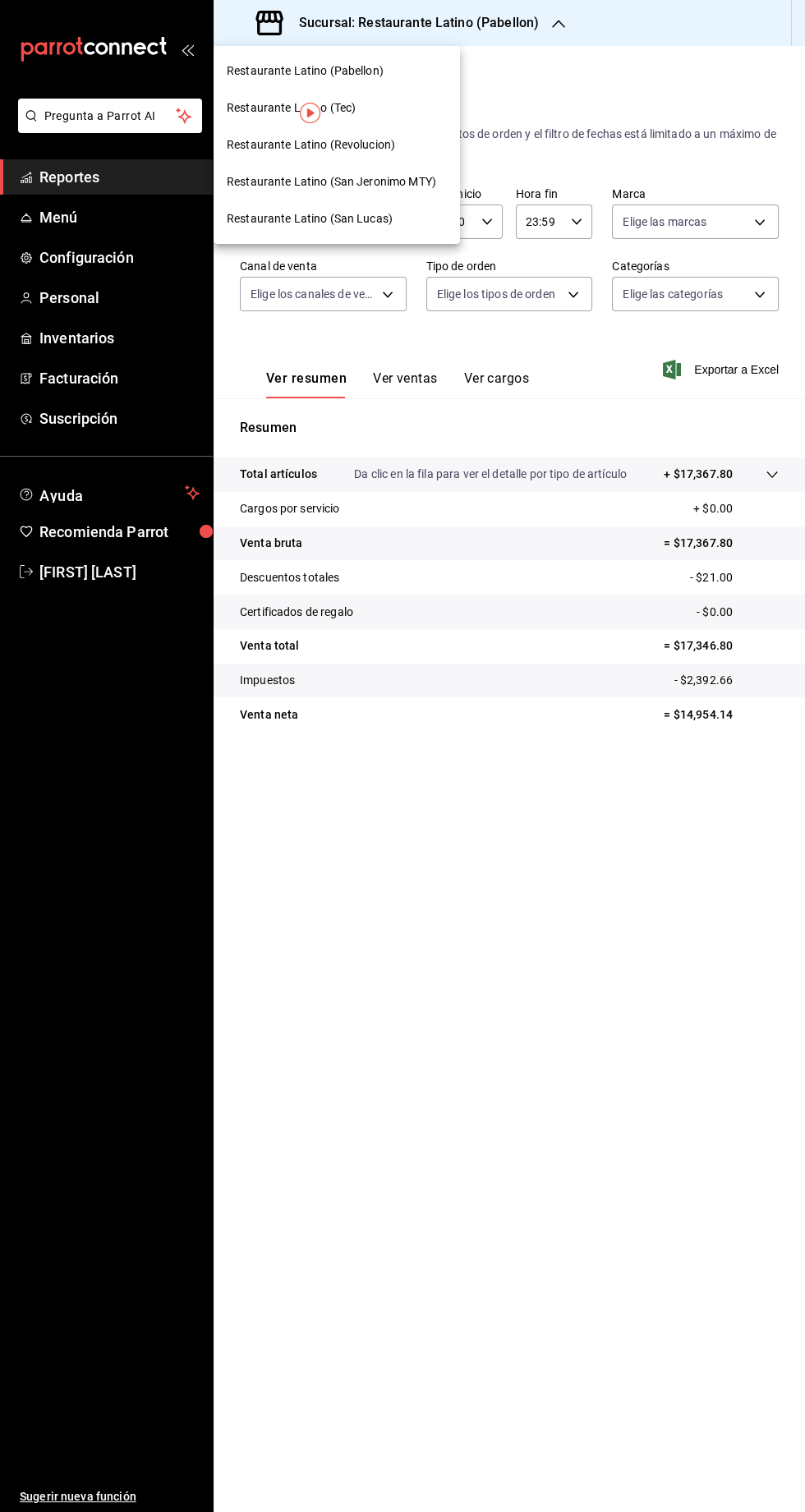 click on "Restaurante Latino (San Jeronimo MTY)" at bounding box center (331, 182) 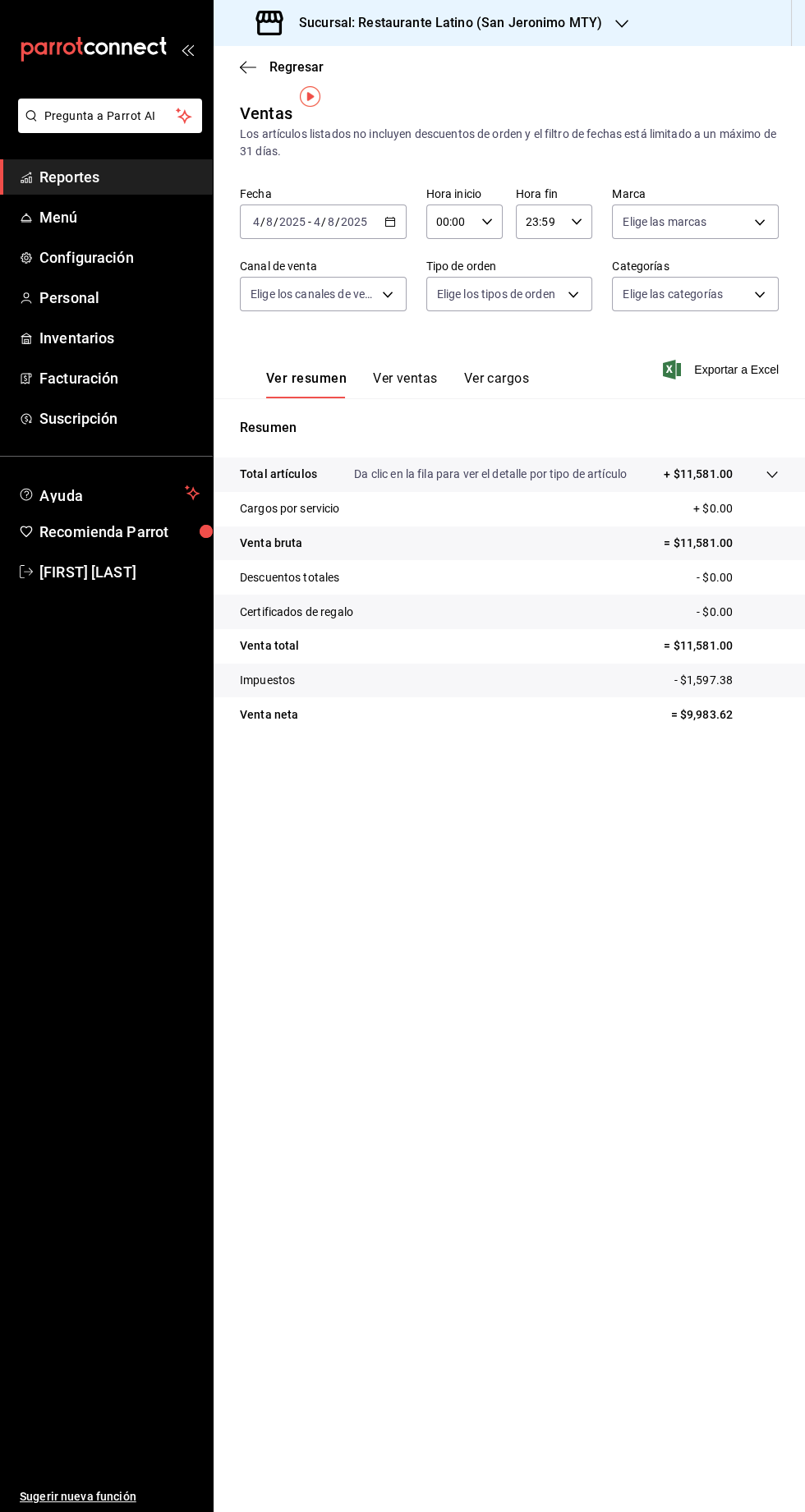 scroll, scrollTop: 0, scrollLeft: 0, axis: both 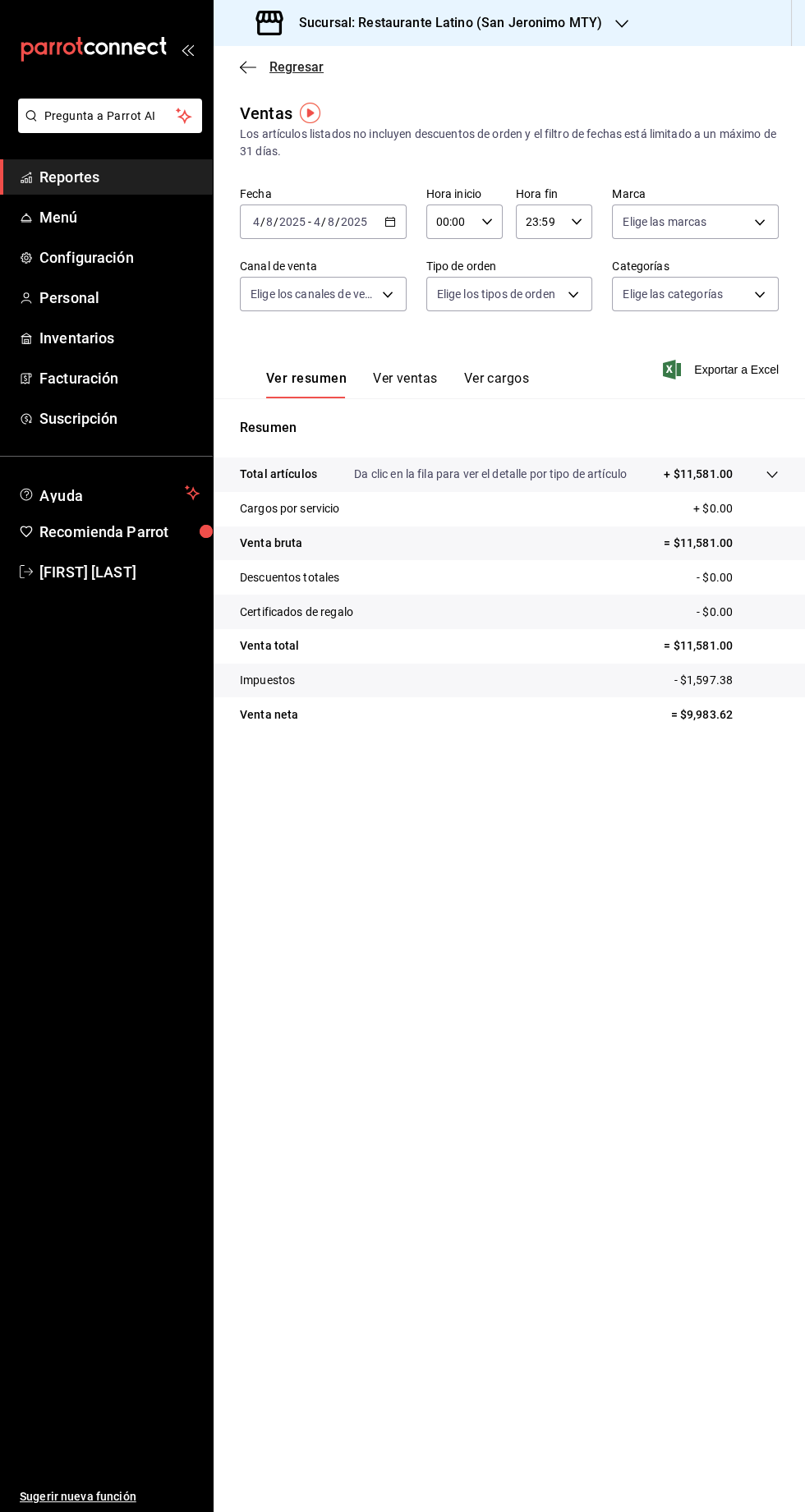 click on "Regresar" at bounding box center [297, 67] 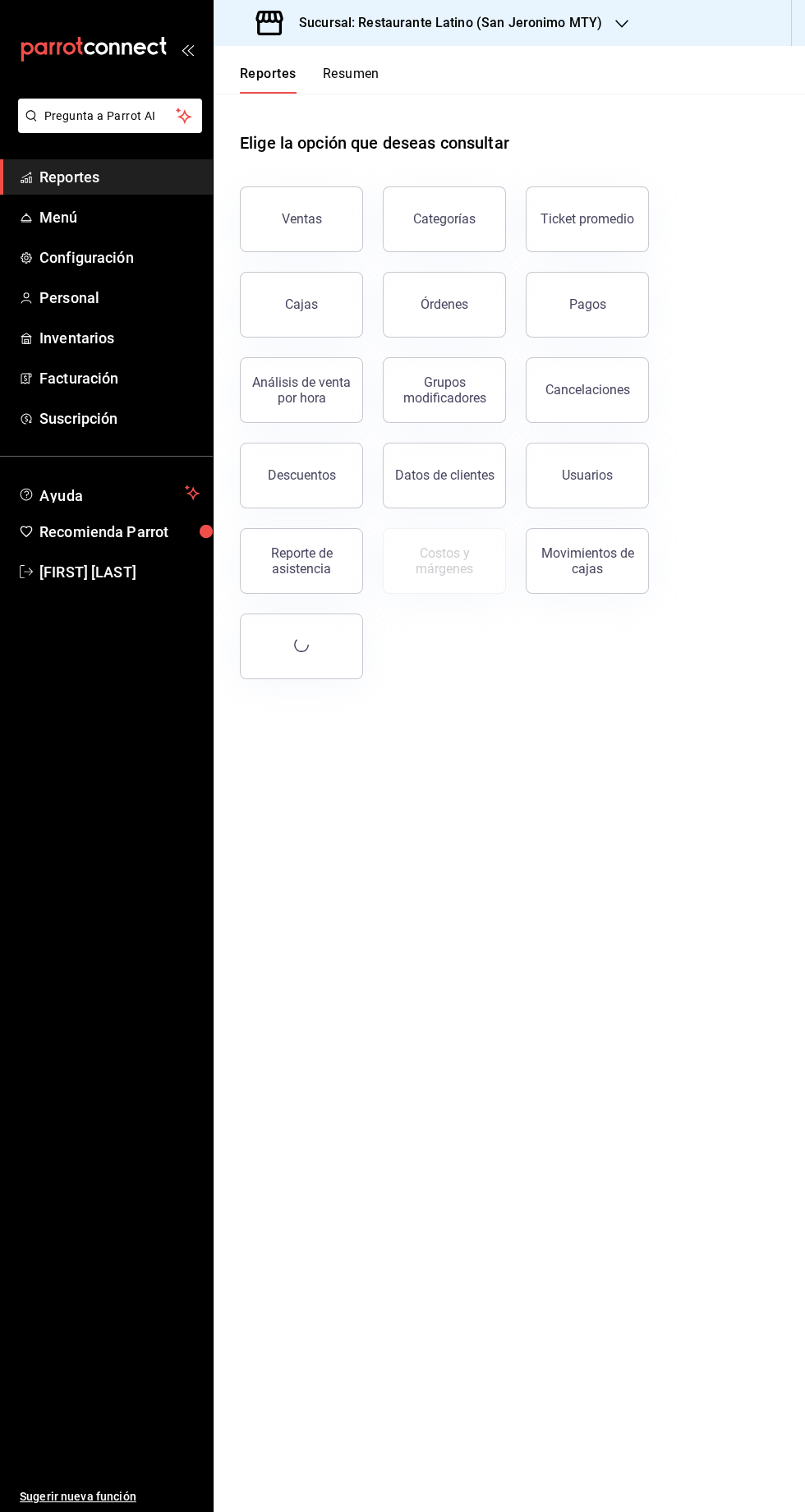 click on "Resumen" at bounding box center [351, 80] 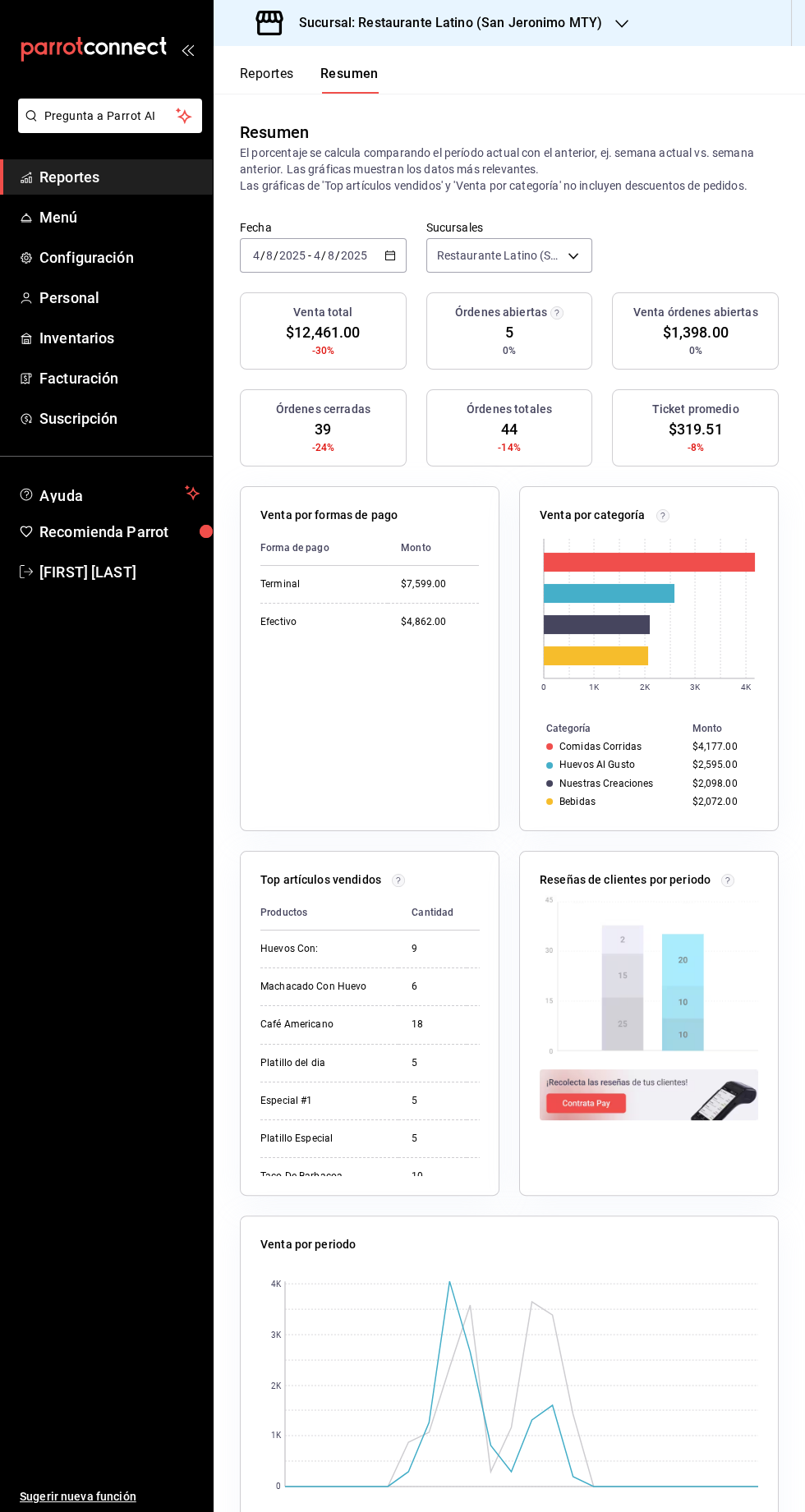click on "Sucursal: Restaurante Latino (San Jeronimo MTY)" at bounding box center [444, 23] 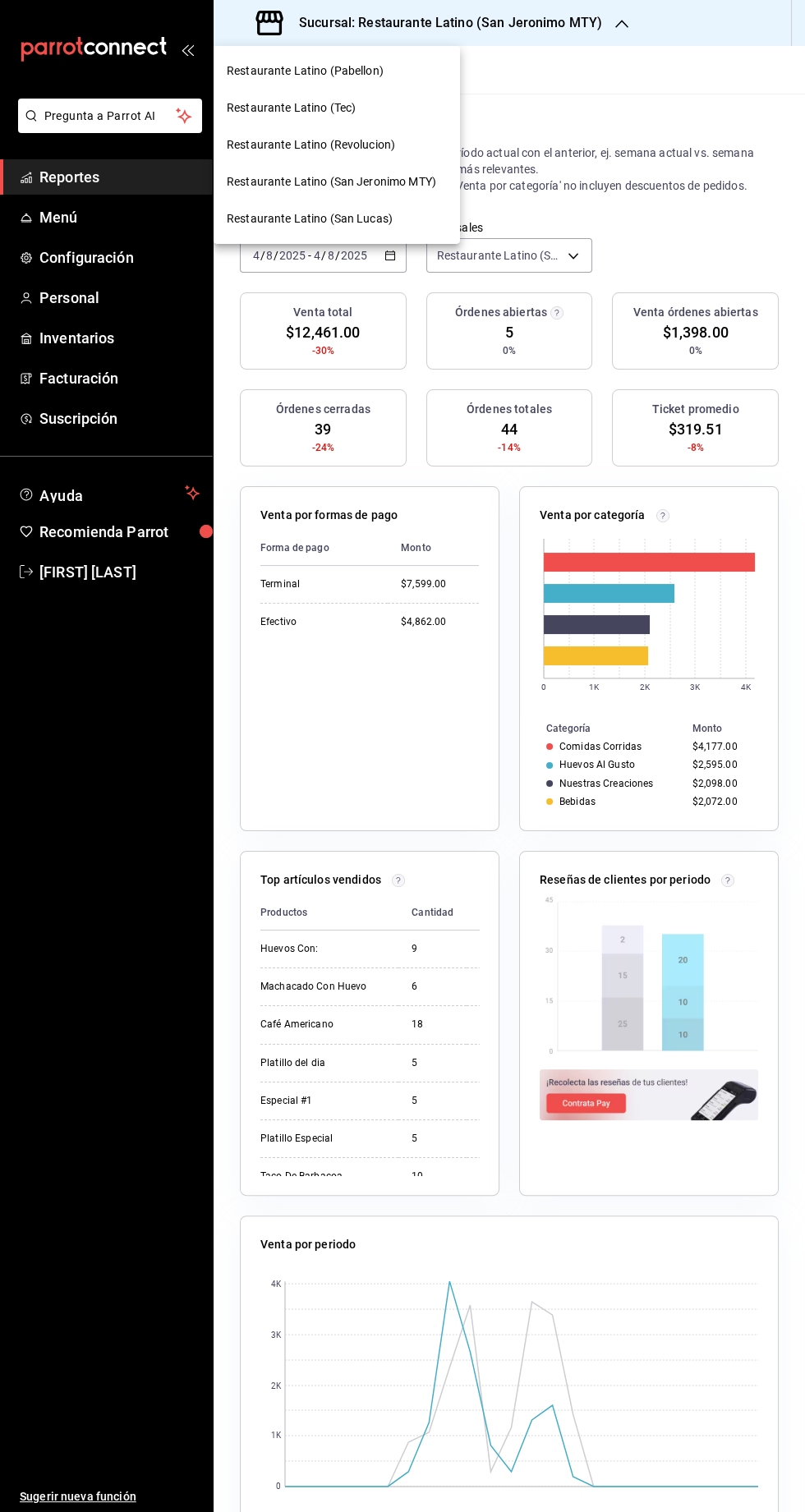 click on "Restaurante Latino (Revolucion)" at bounding box center [310, 145] 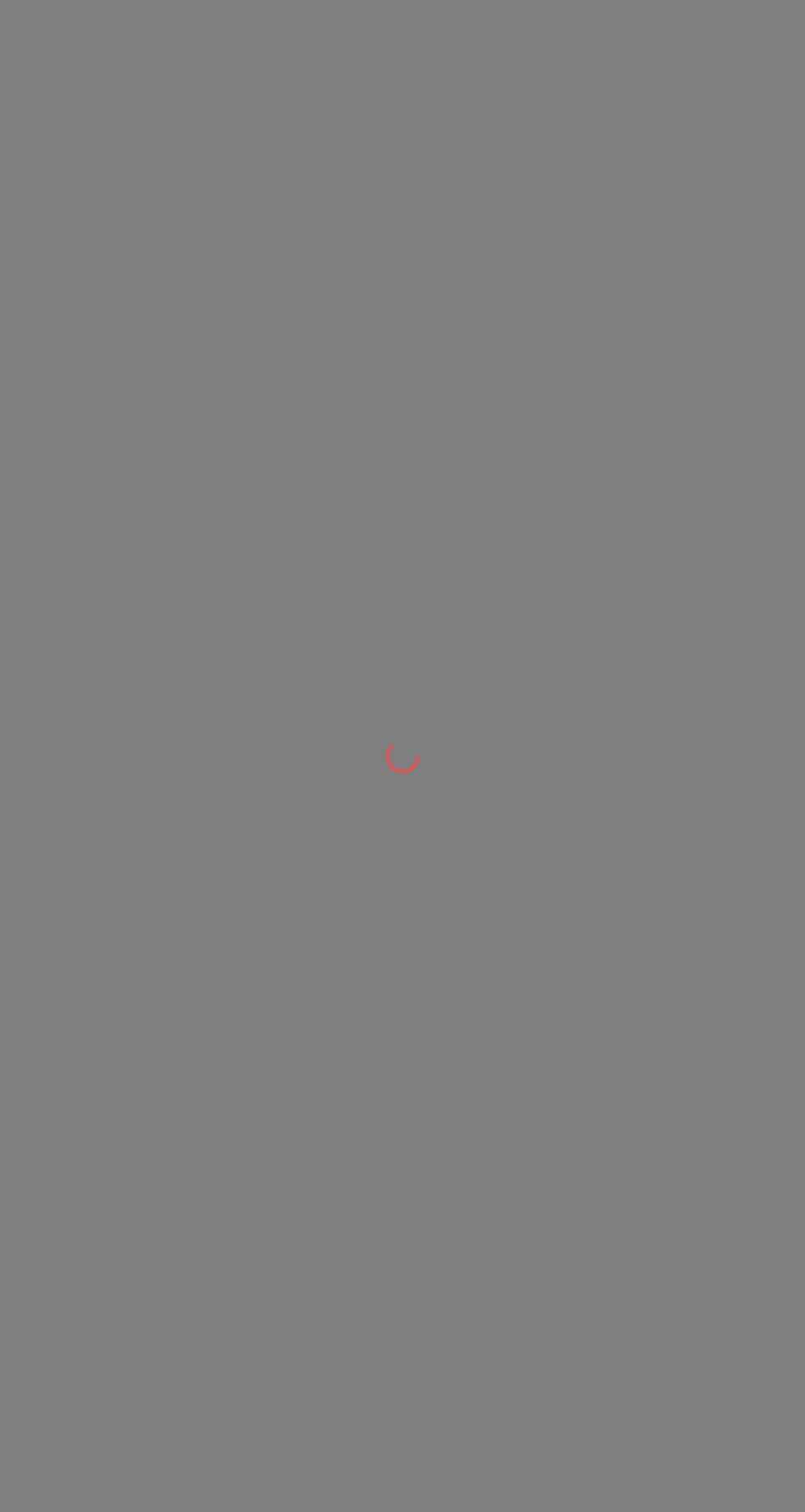 scroll, scrollTop: 0, scrollLeft: 0, axis: both 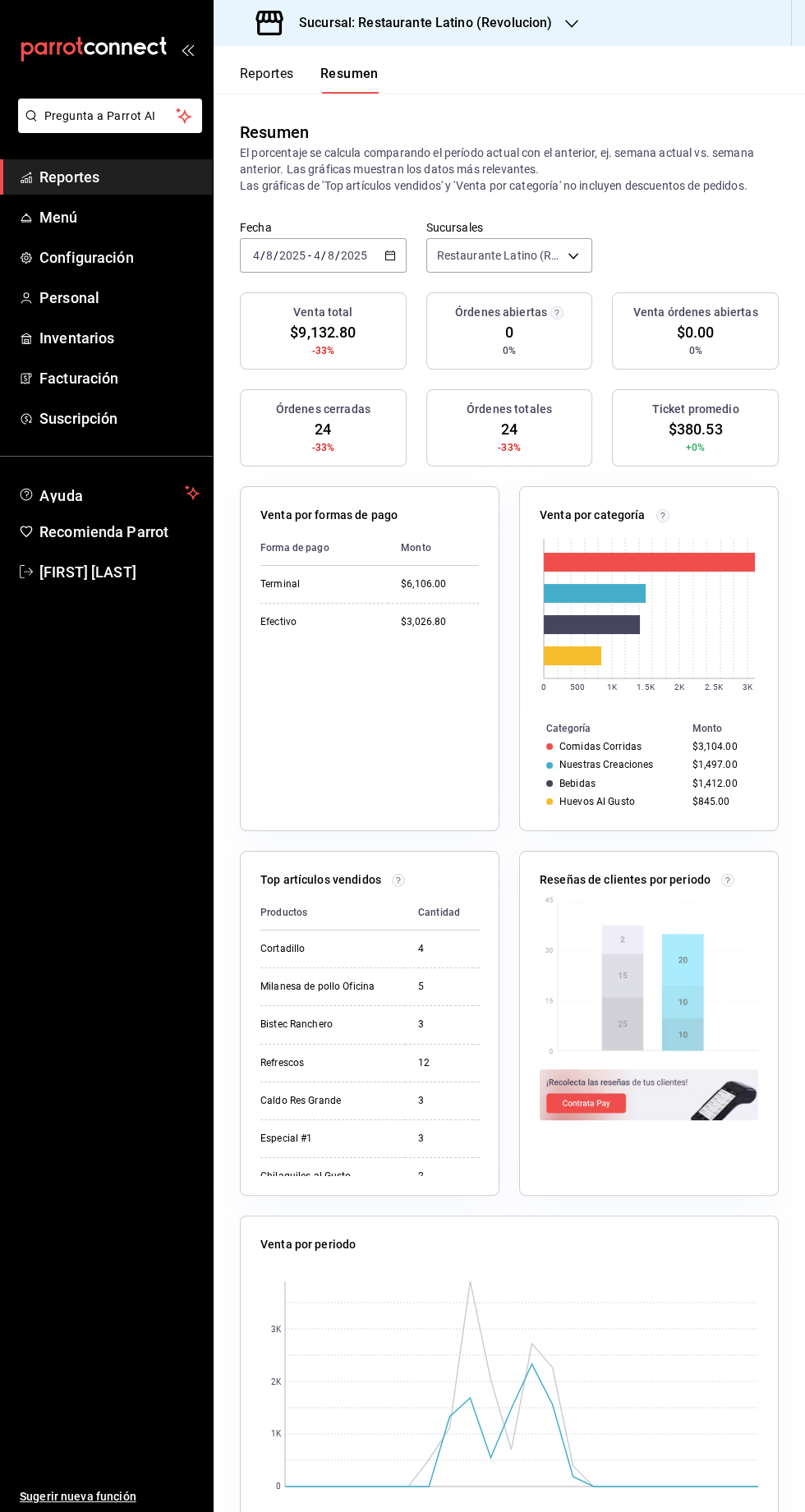 click on "Sucursal: Restaurante Latino (Revolucion)" at bounding box center (406, 23) 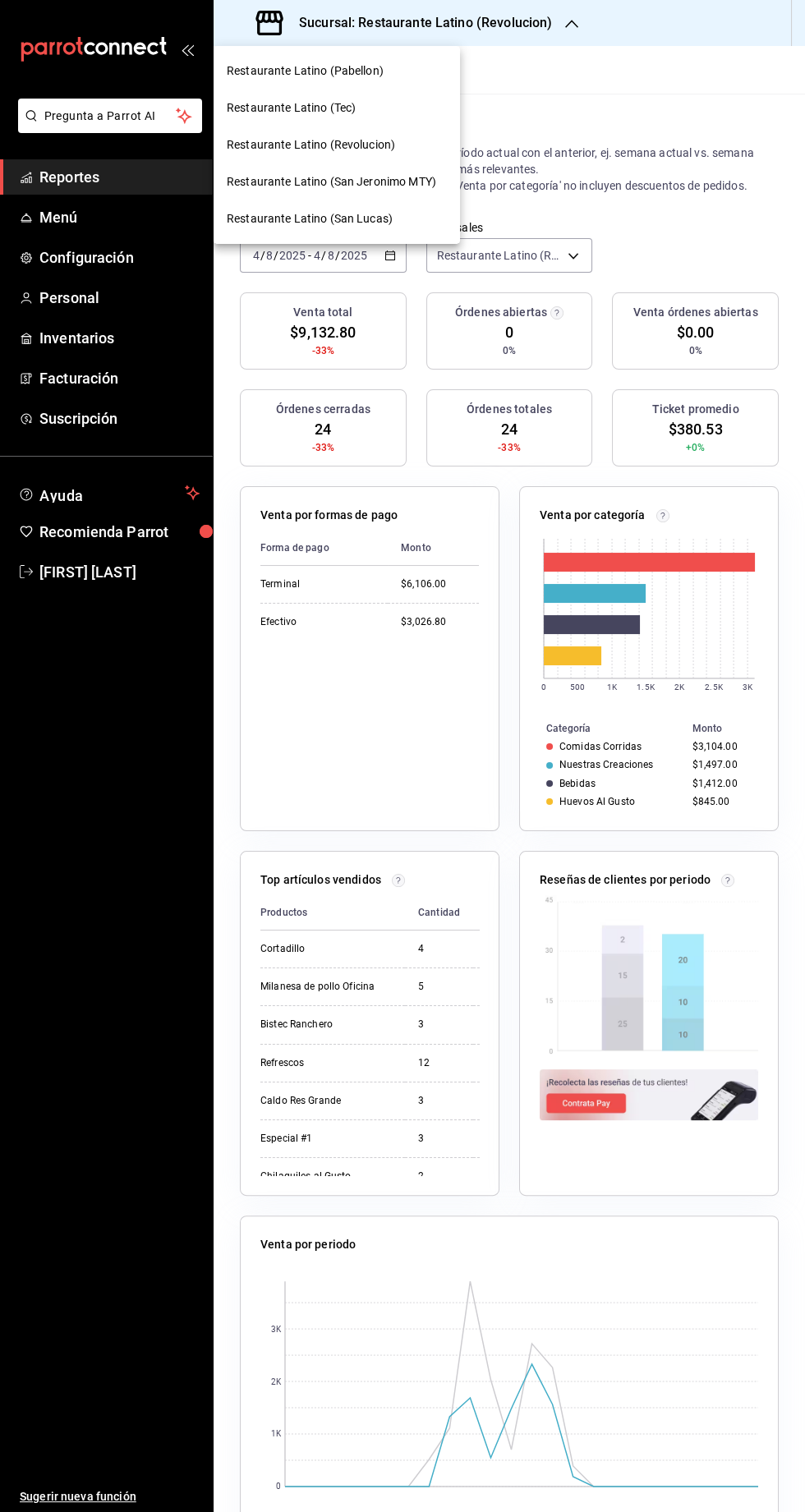 click on "Restaurante Latino (San Jeronimo MTY)" at bounding box center [331, 182] 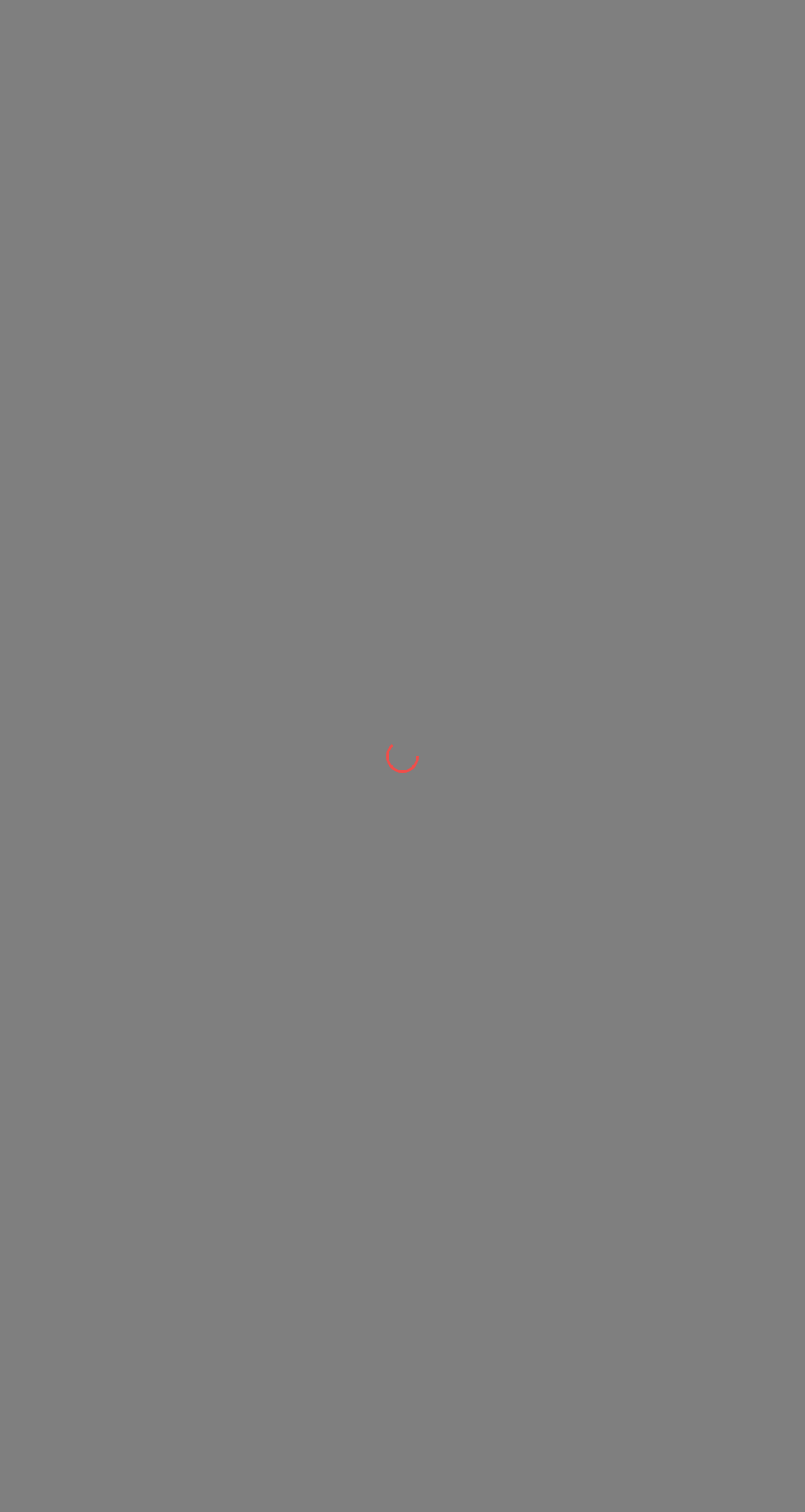 scroll, scrollTop: 0, scrollLeft: 0, axis: both 